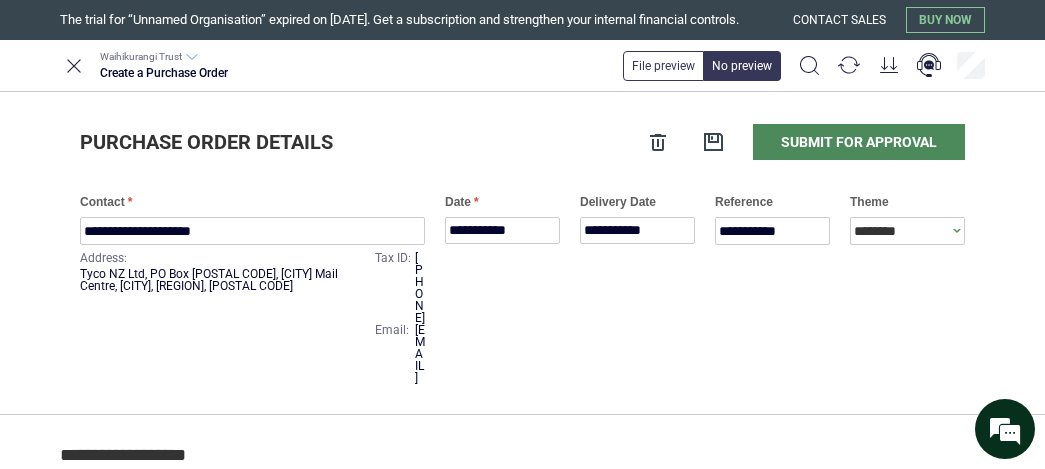 scroll, scrollTop: 0, scrollLeft: 0, axis: both 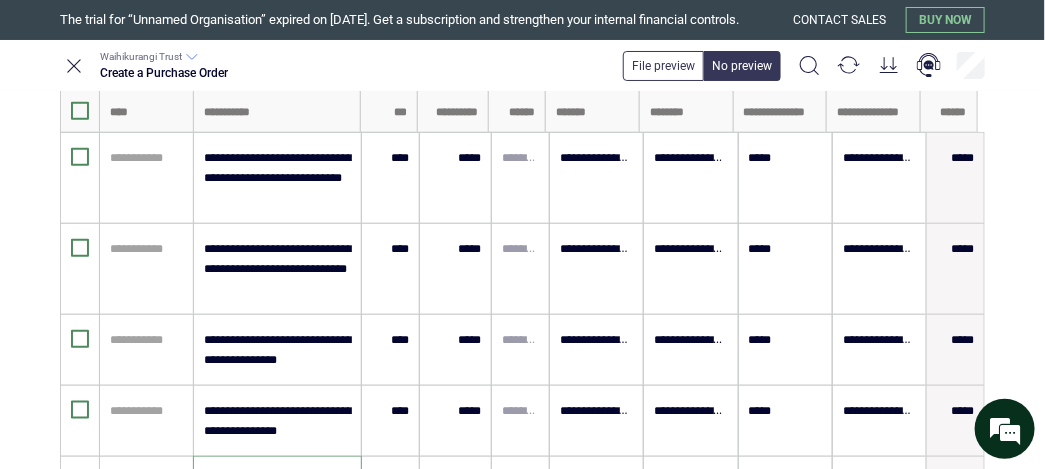 click at bounding box center [277, 492] 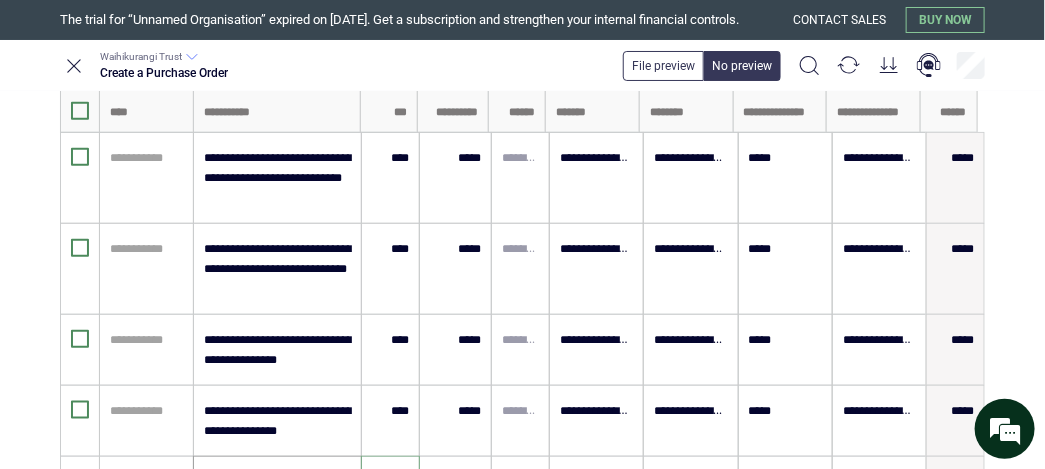 type on "****" 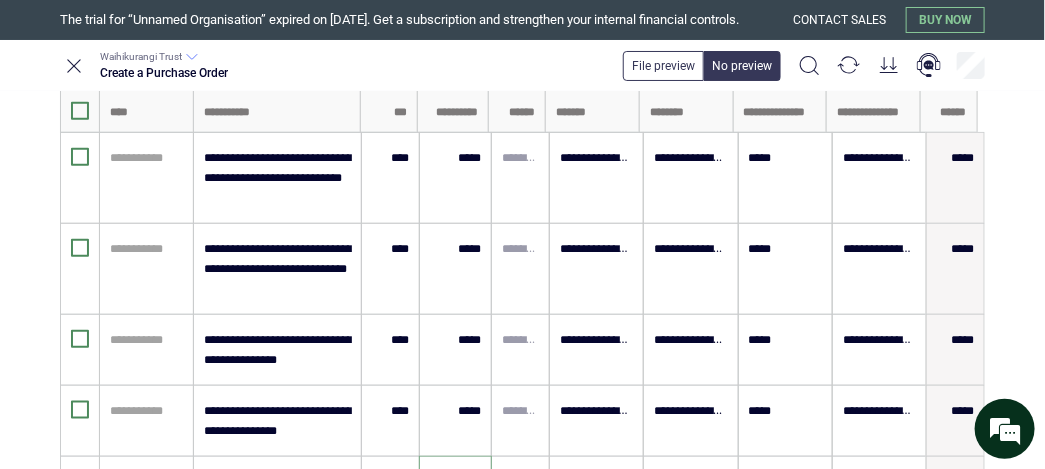 type on "******" 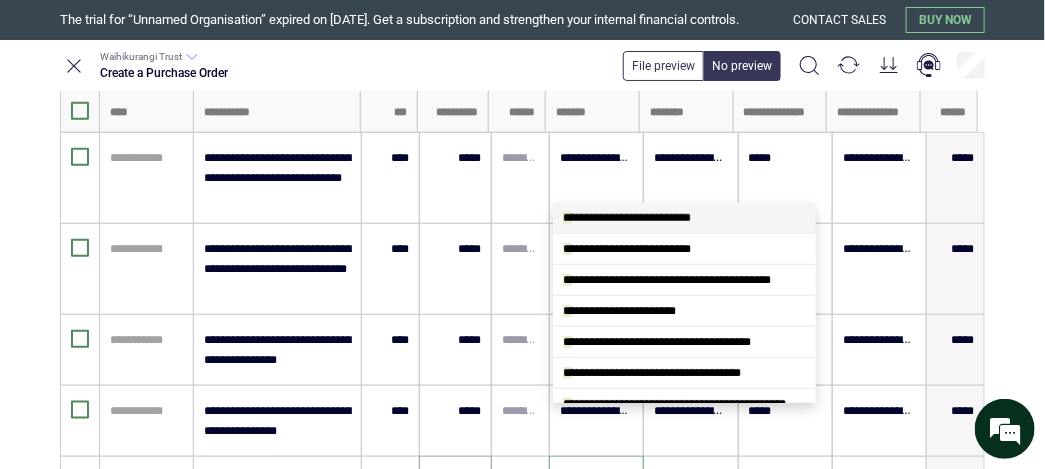 scroll, scrollTop: 0, scrollLeft: 0, axis: both 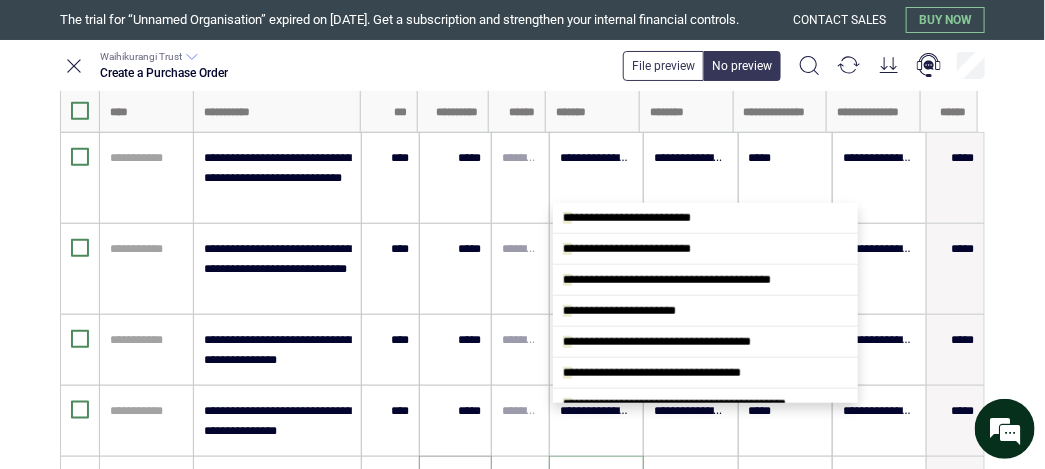 type on "****" 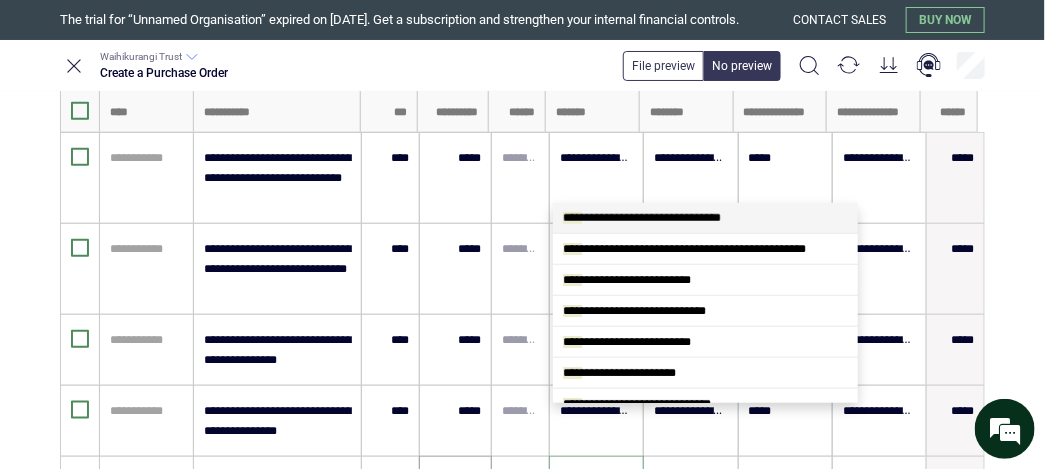 scroll, scrollTop: 0, scrollLeft: 0, axis: both 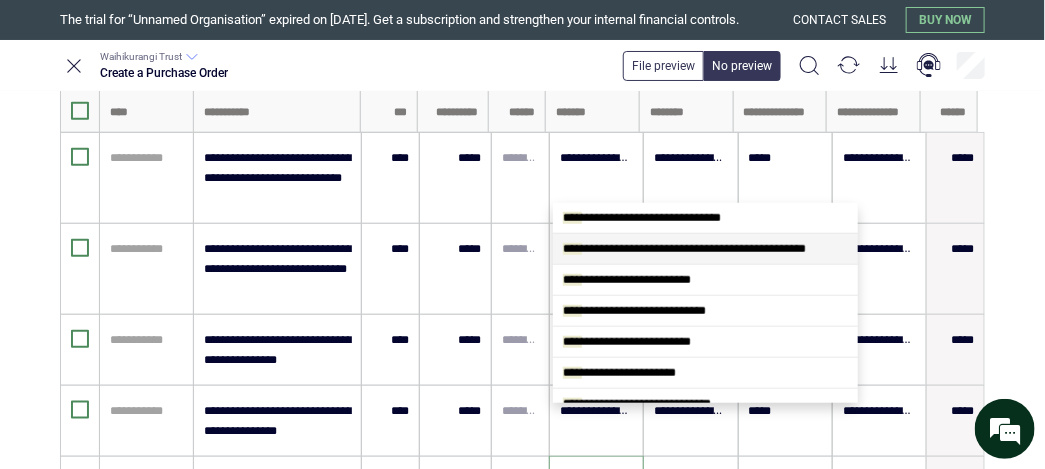 click on "**********" at bounding box center (684, 249) 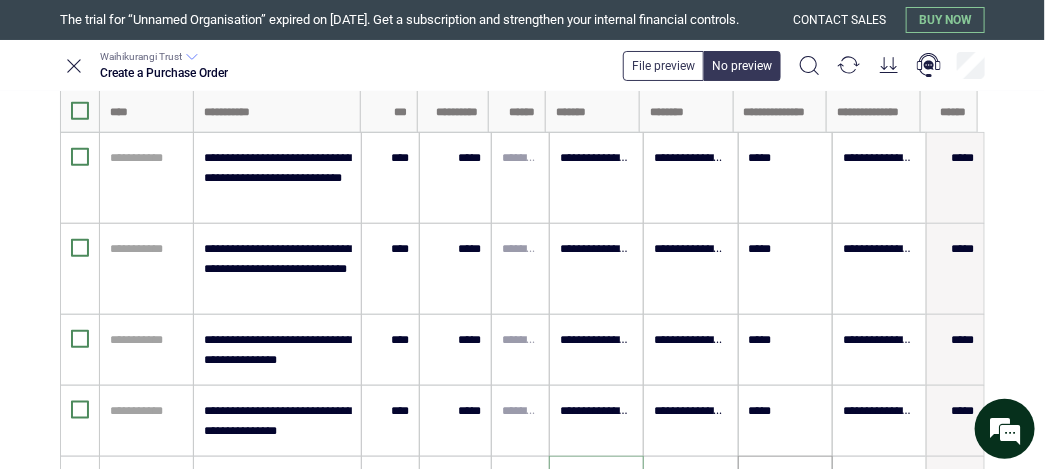 type on "**********" 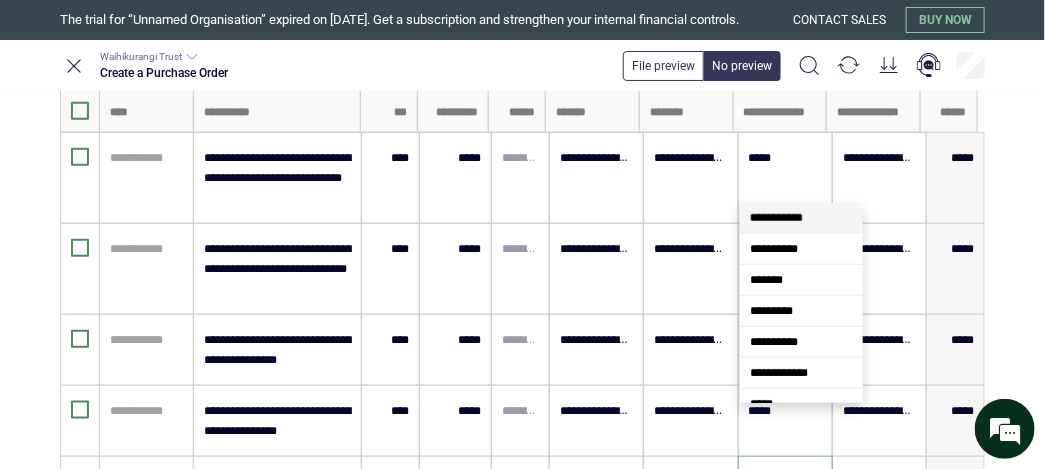 click at bounding box center [785, 482] 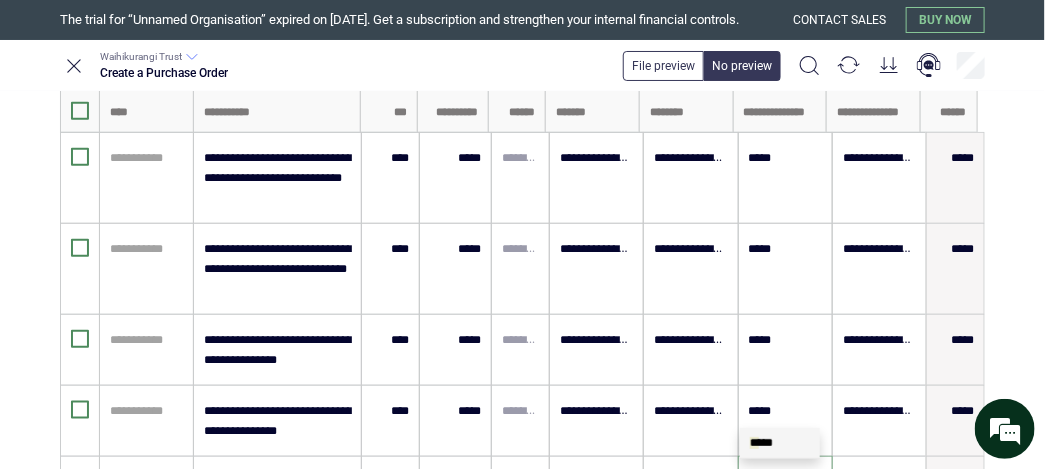 click on "* ***" at bounding box center (761, 443) 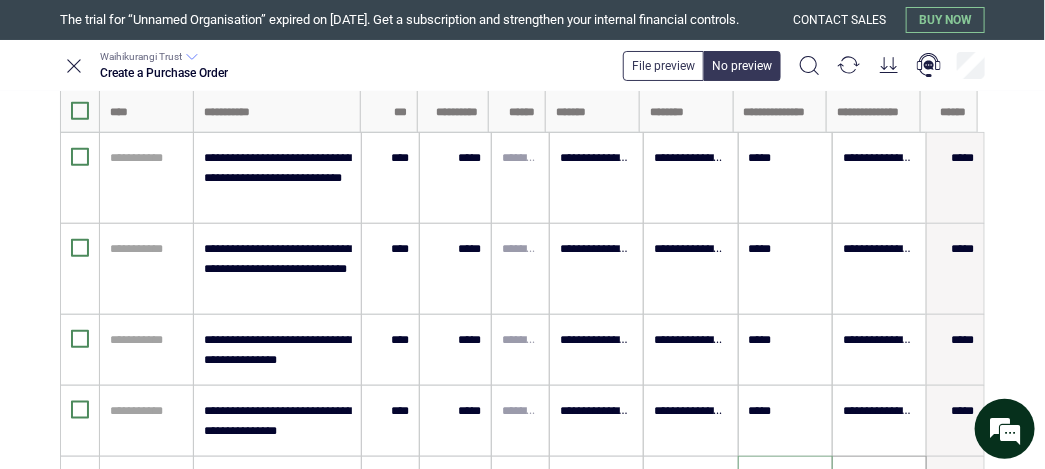type on "*****" 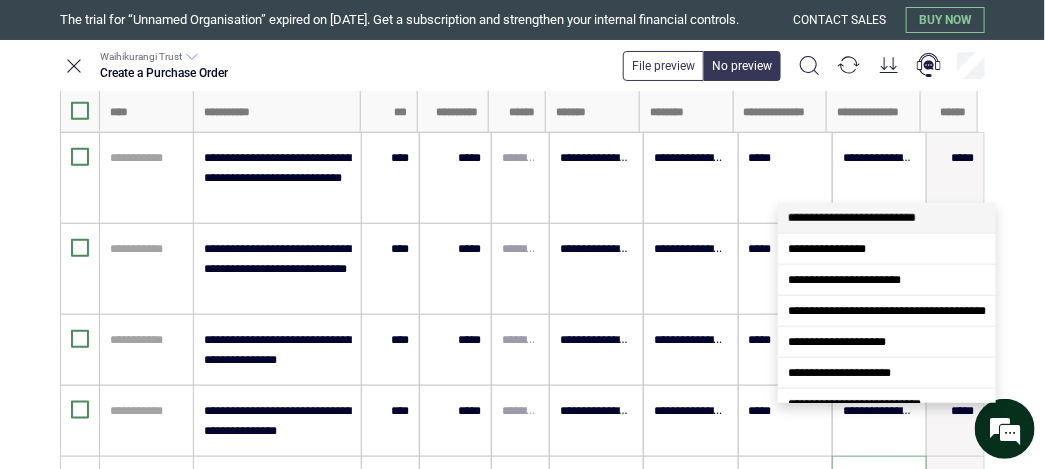 click at bounding box center [879, 482] 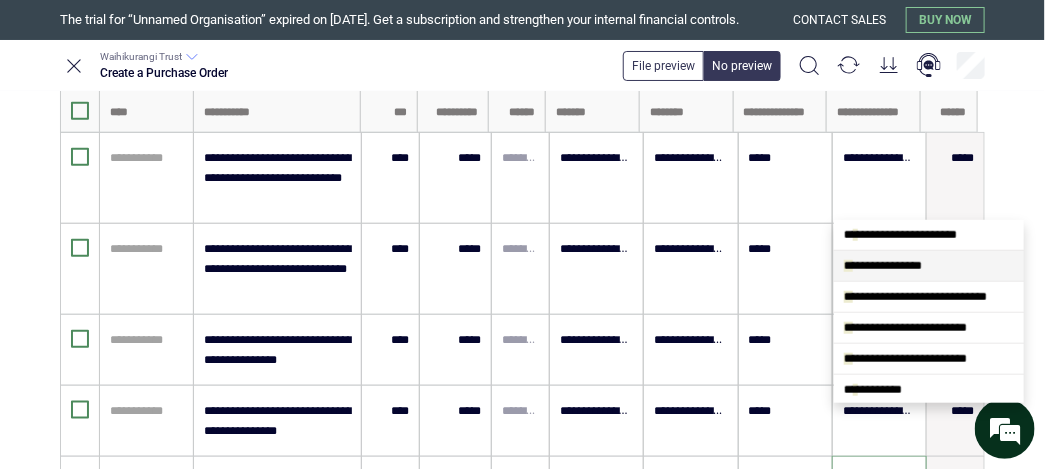 click on "**********" at bounding box center [883, 266] 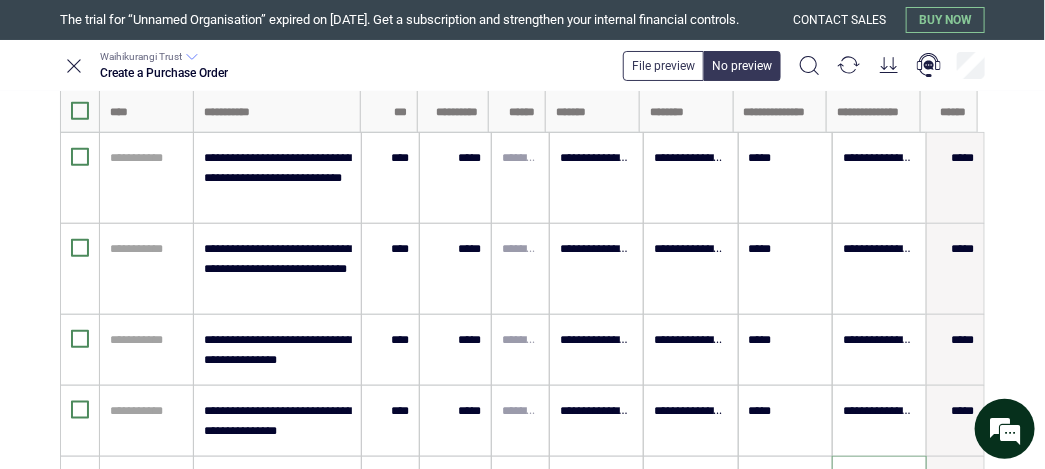 type on "**********" 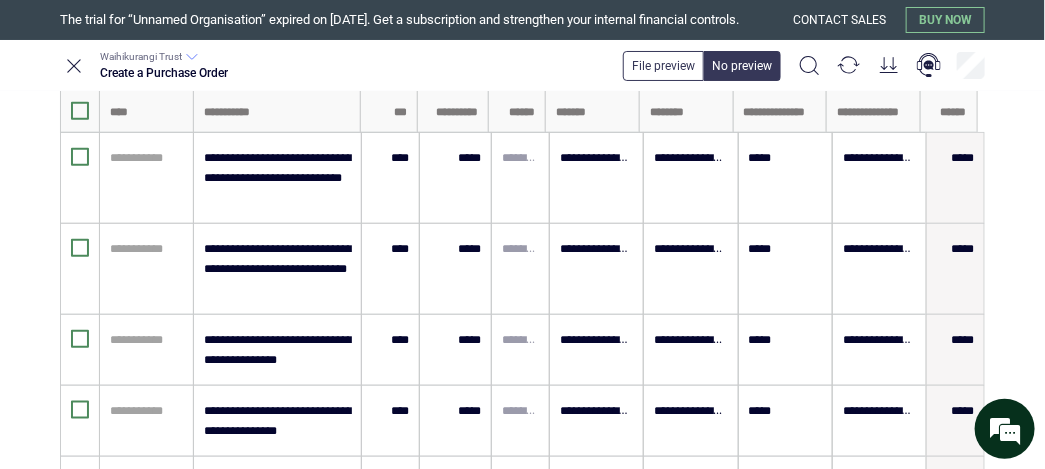 scroll, scrollTop: 937, scrollLeft: 0, axis: vertical 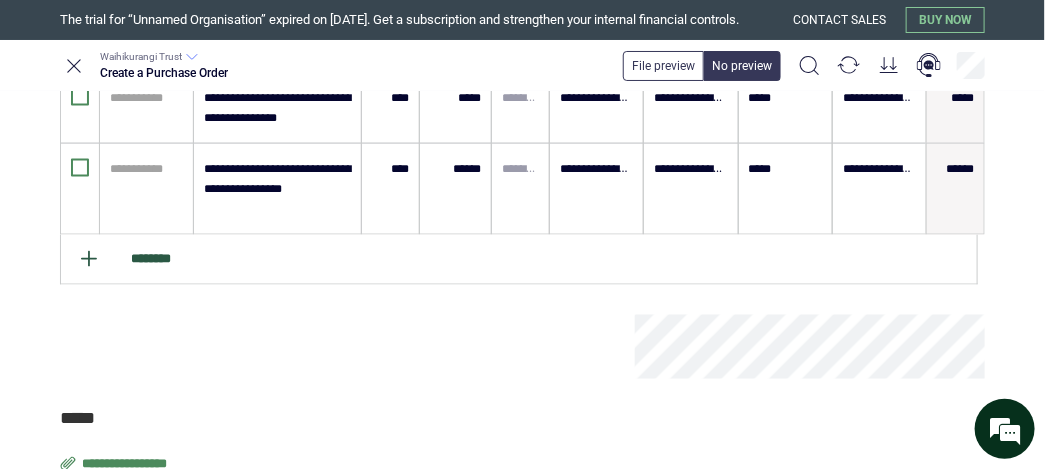 click on "********" at bounding box center [519, 260] 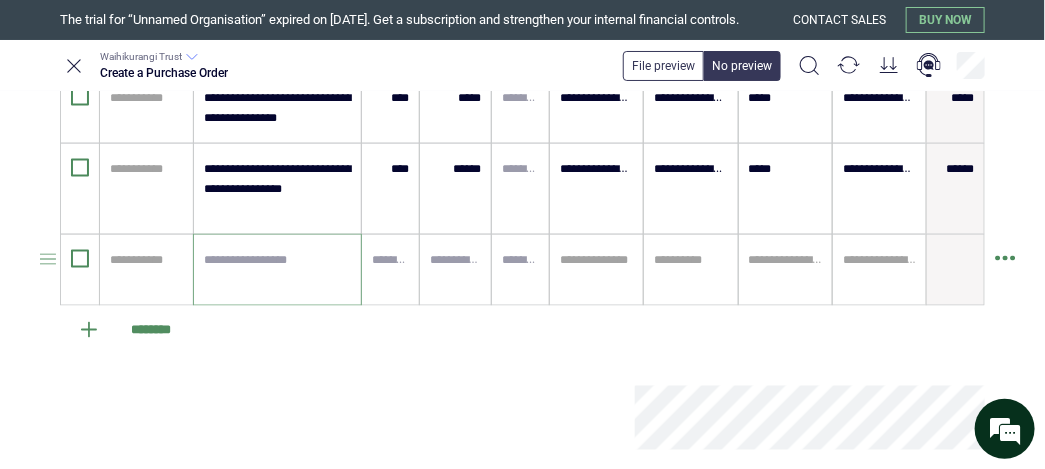 click at bounding box center [277, 270] 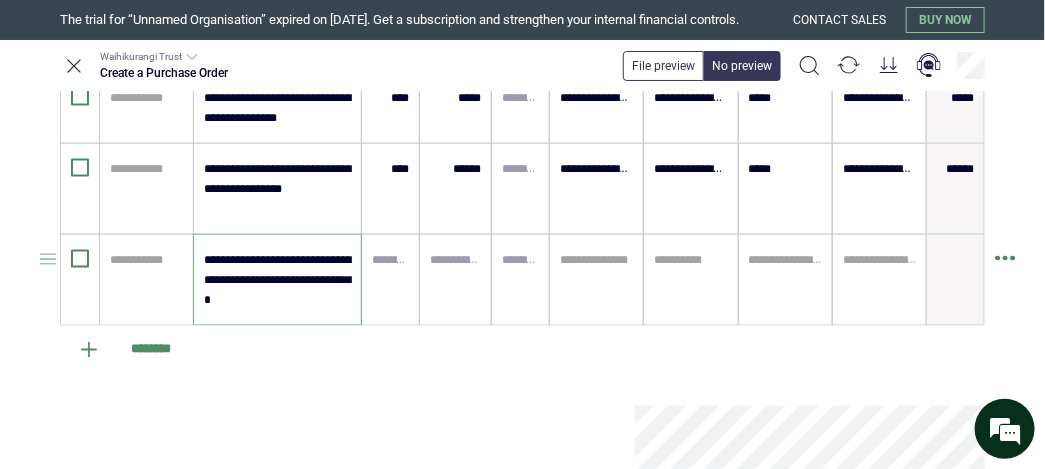 type on "**********" 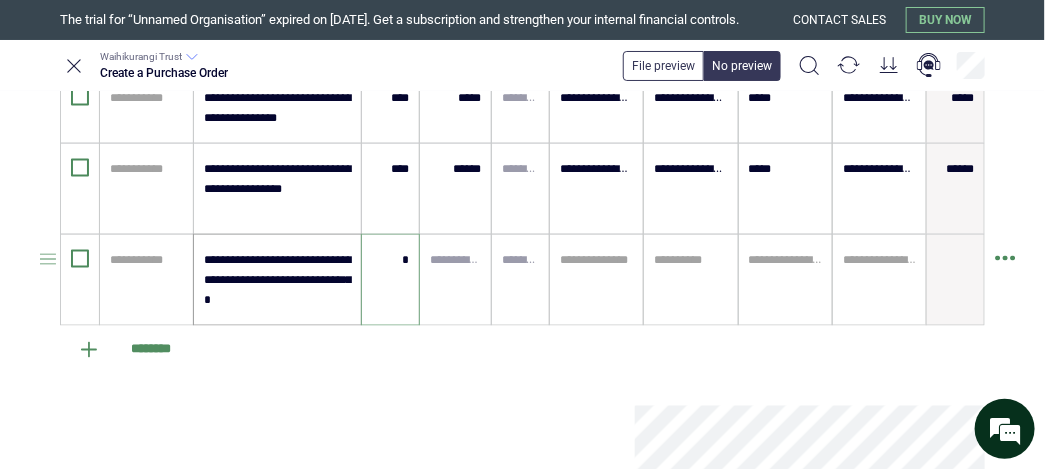 type on "****" 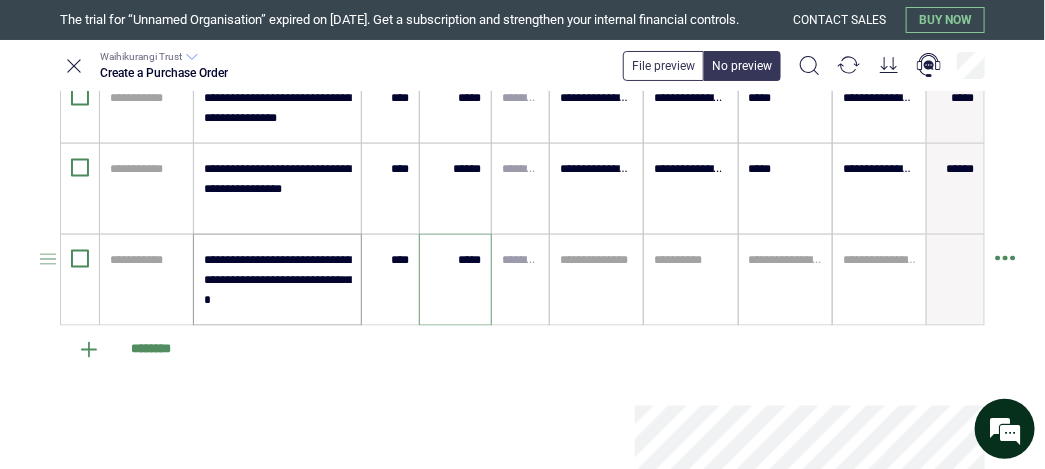 type on "*****" 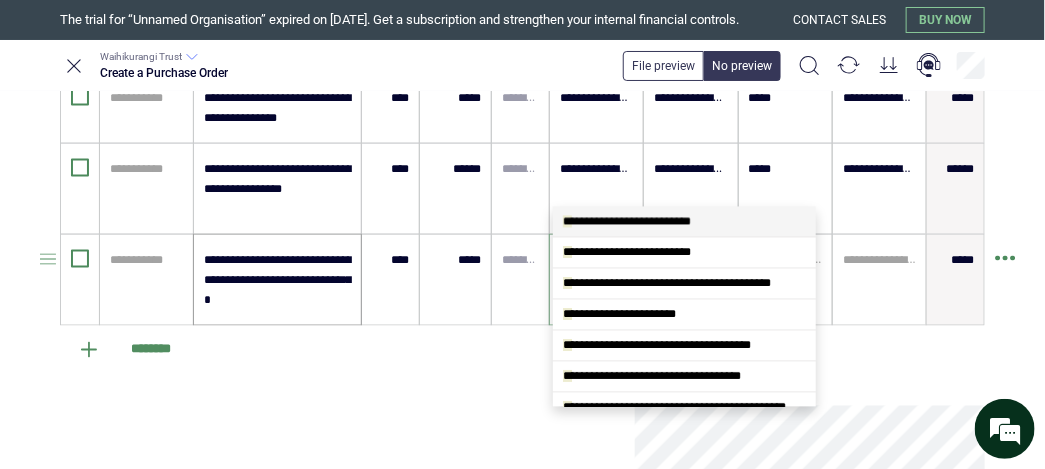 scroll, scrollTop: 0, scrollLeft: 0, axis: both 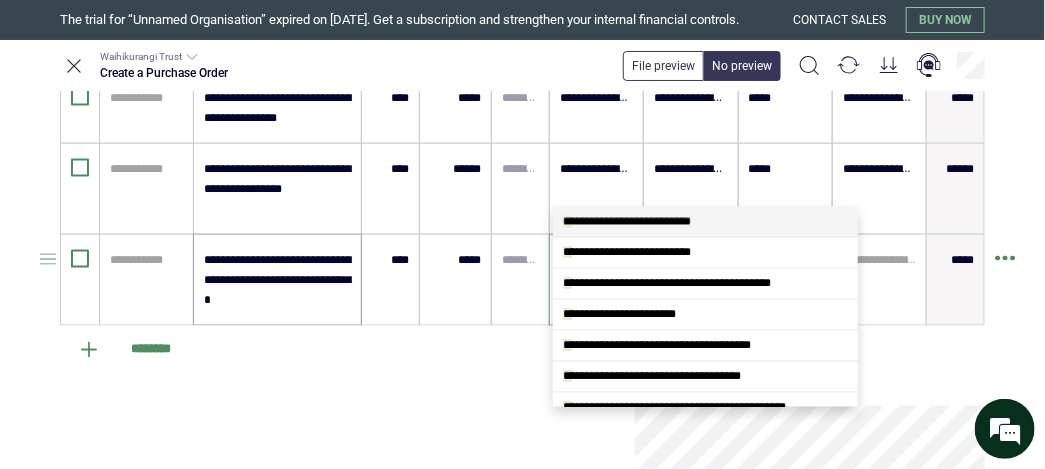 type on "****" 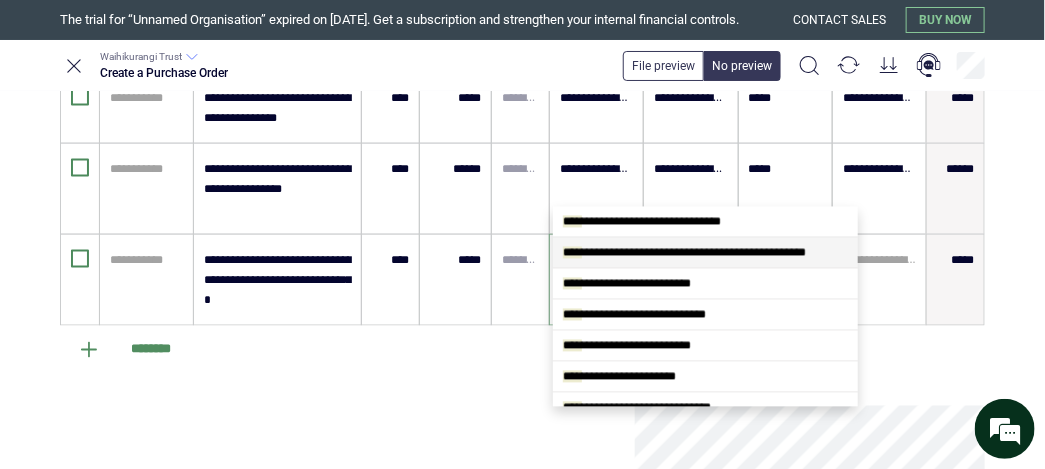 click on "**********" at bounding box center (684, 253) 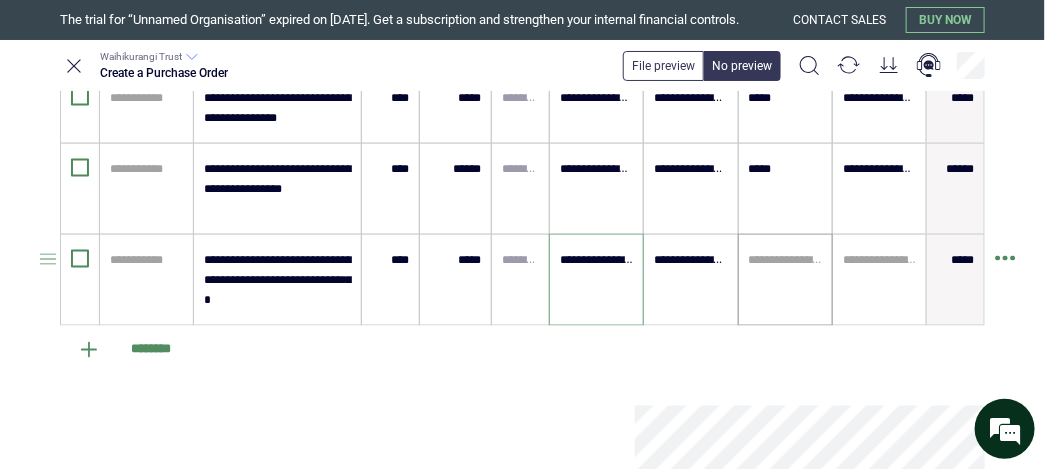 type on "**********" 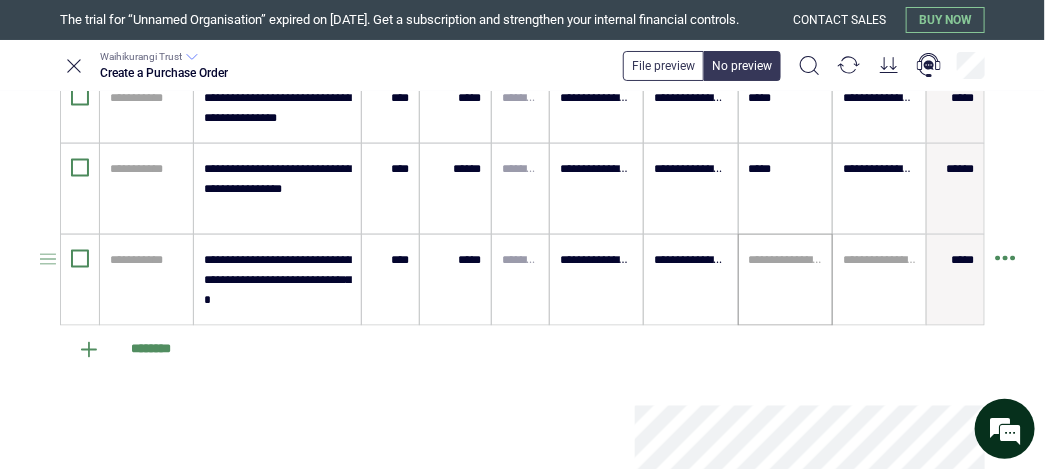 click on "**********" at bounding box center (785, 280) 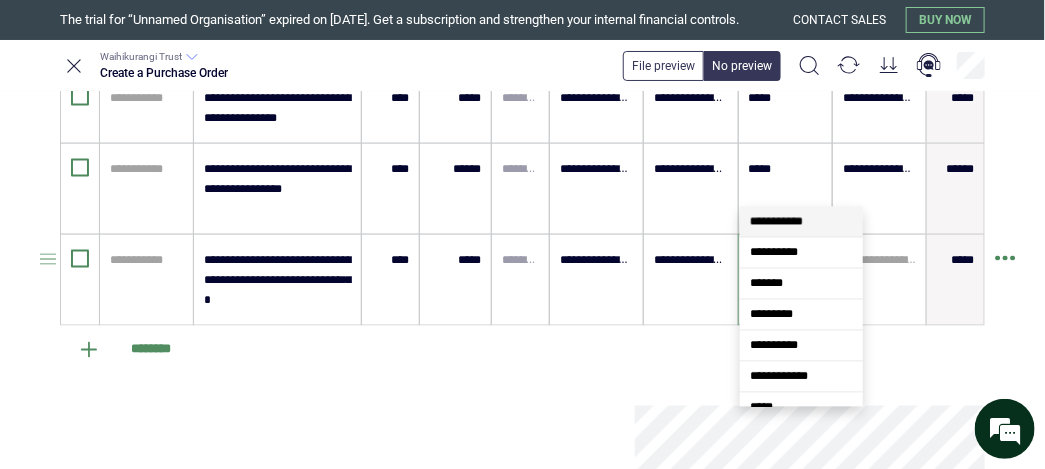 type on "**" 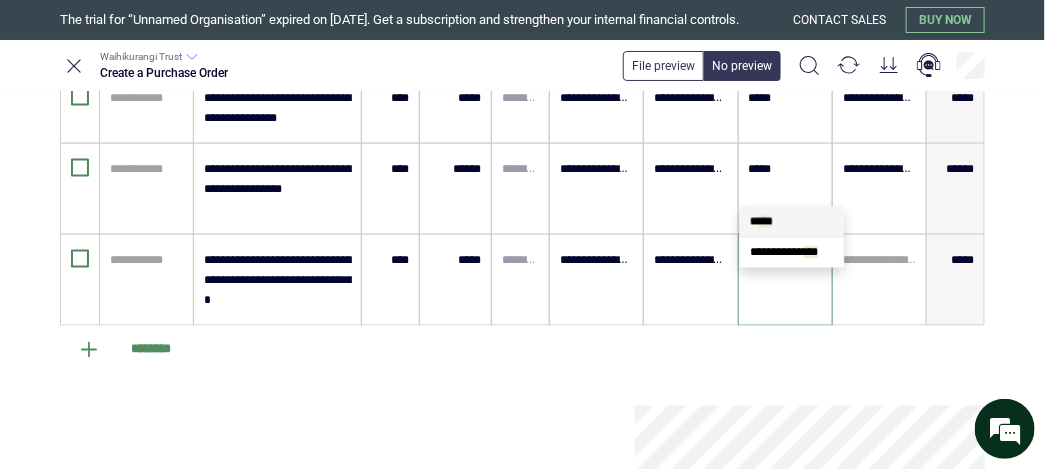 click on "* ** *" at bounding box center [792, 222] 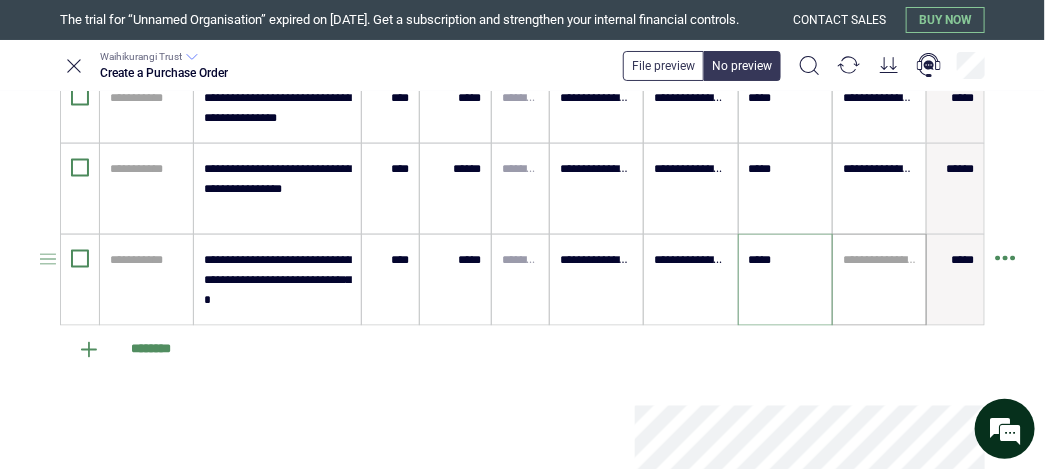 type on "*****" 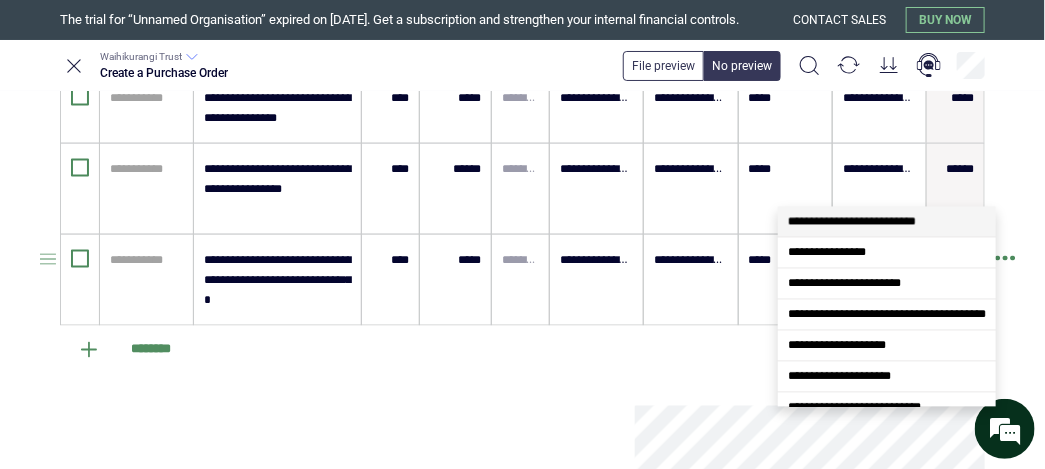 click at bounding box center (879, 260) 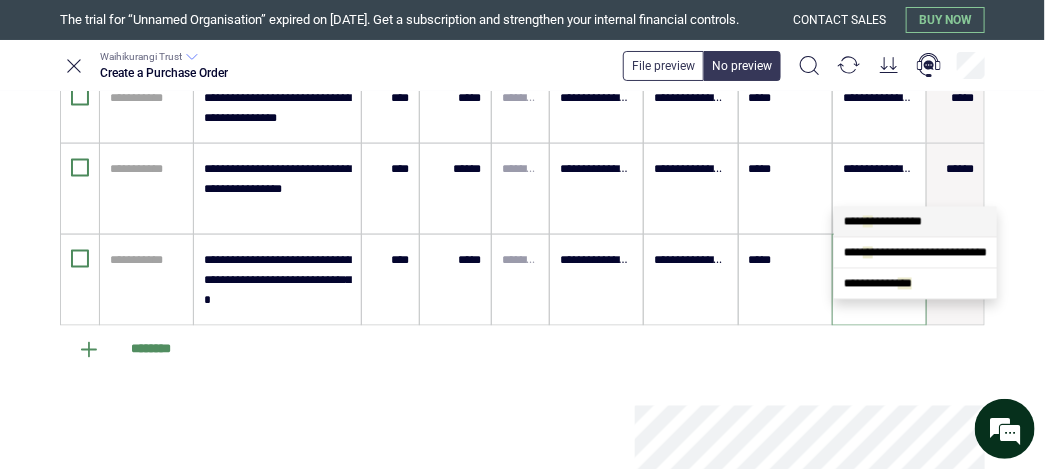 click on "**" at bounding box center (868, 222) 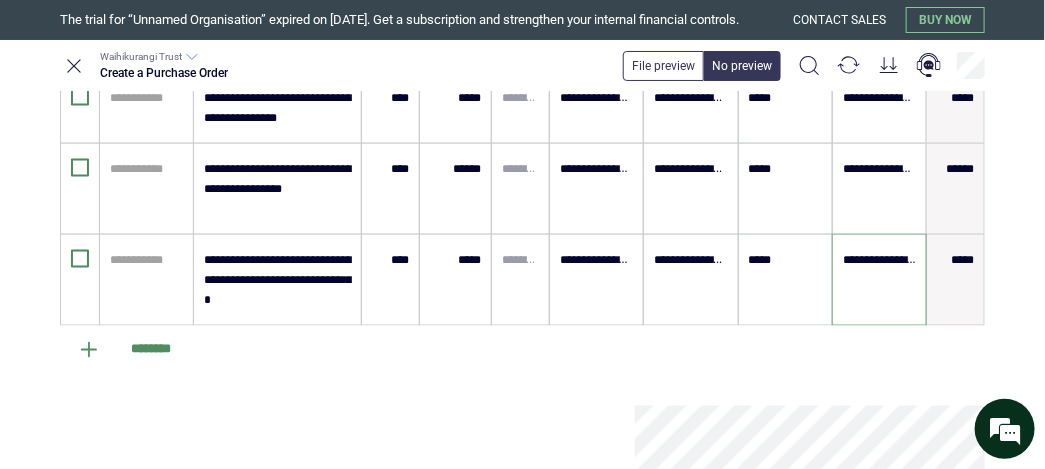 type on "**********" 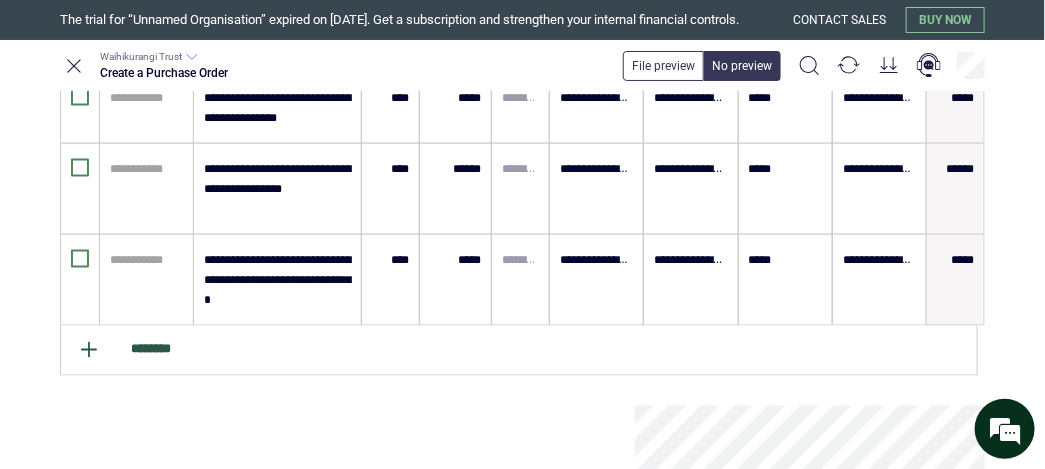 click on "********" at bounding box center [519, 351] 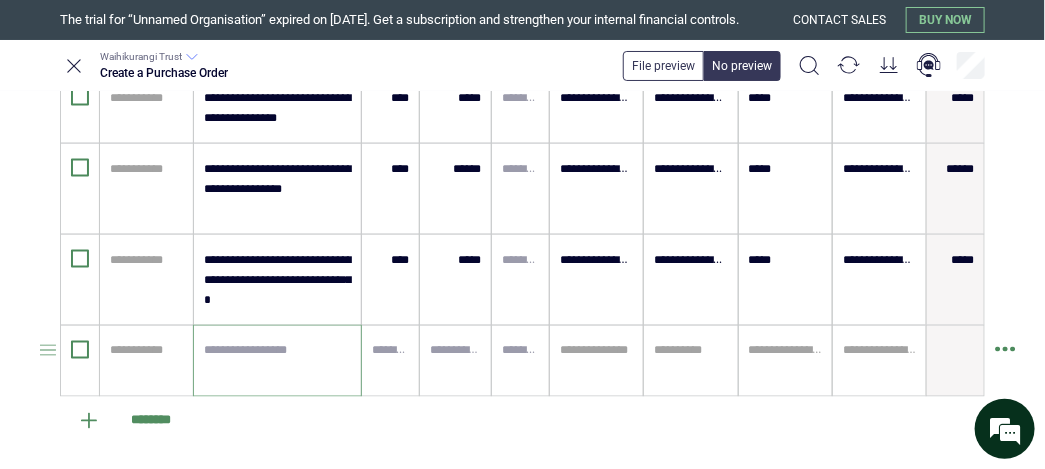 click at bounding box center (277, 361) 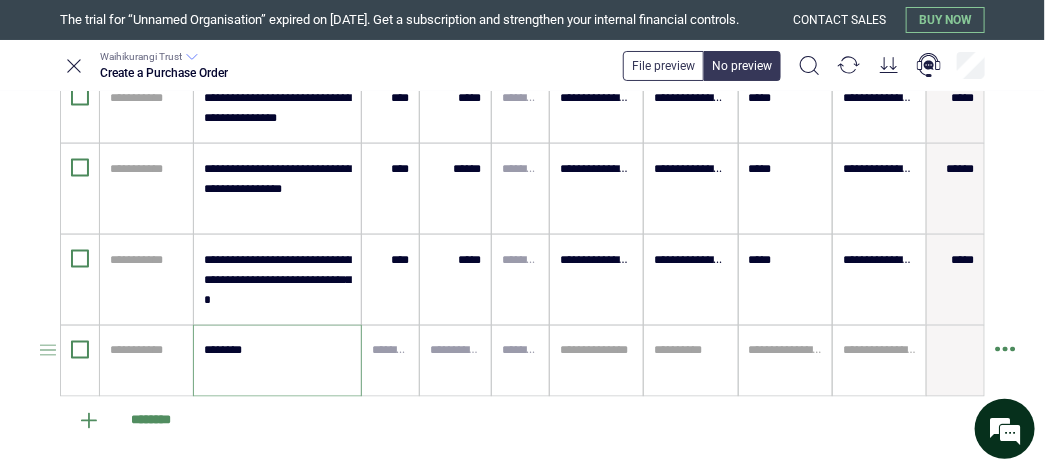 type on "********" 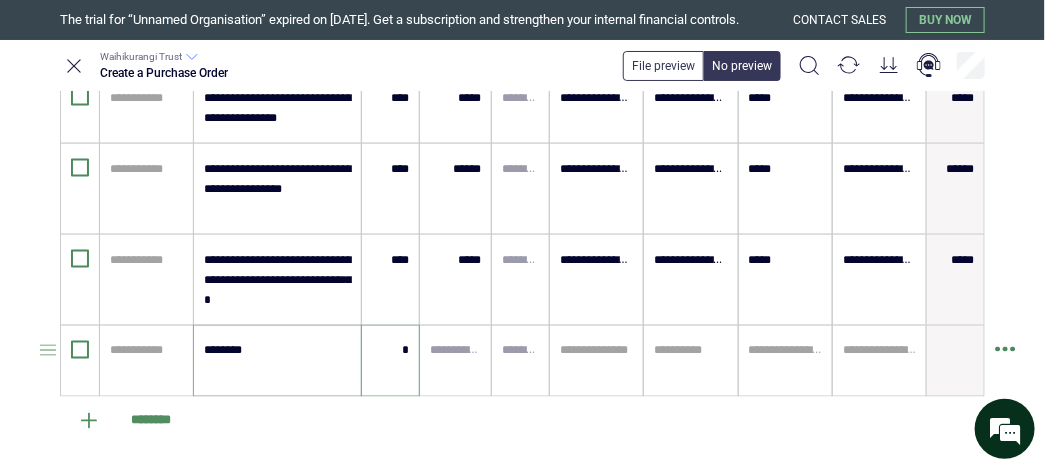 type on "****" 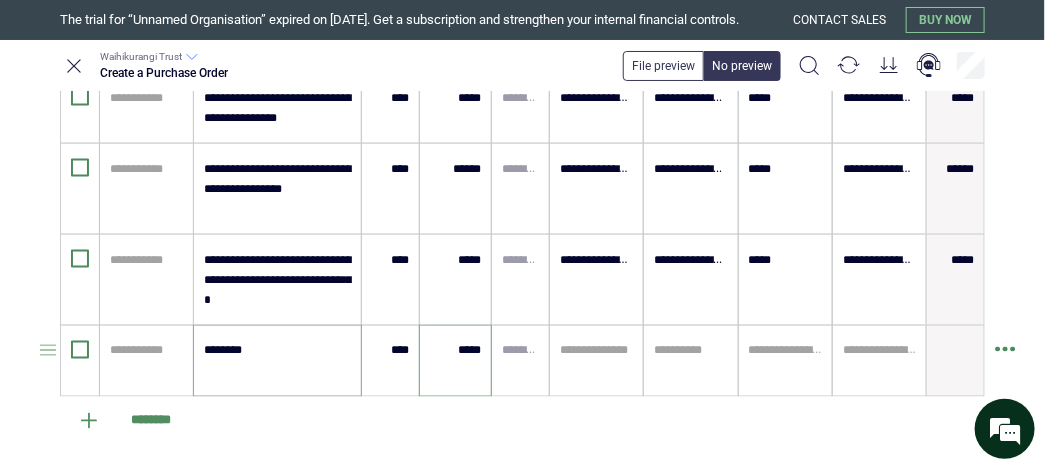 type on "*****" 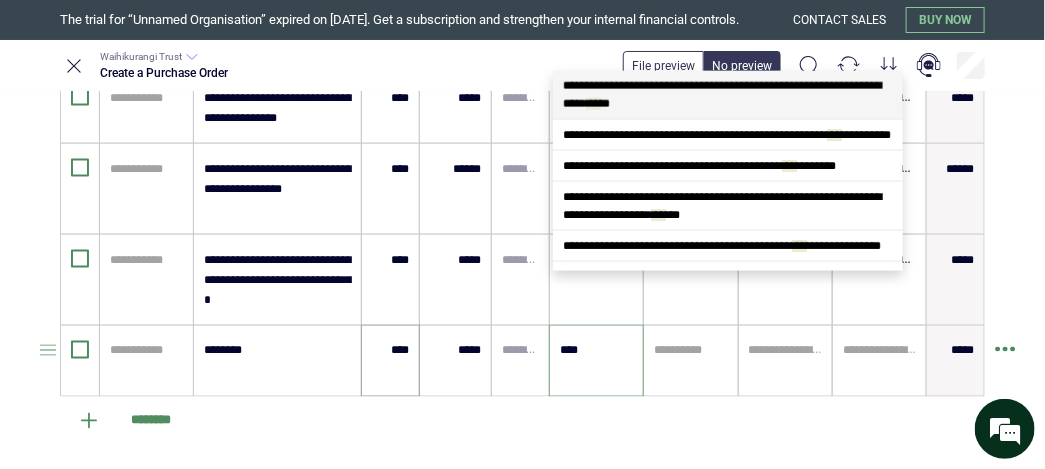 scroll, scrollTop: 0, scrollLeft: 0, axis: both 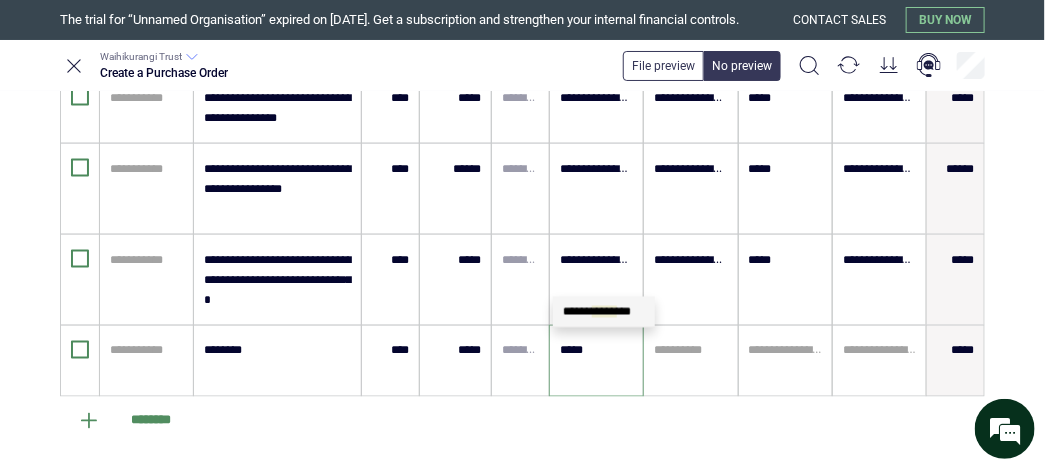 click on "***** ***** ***" at bounding box center (604, 312) 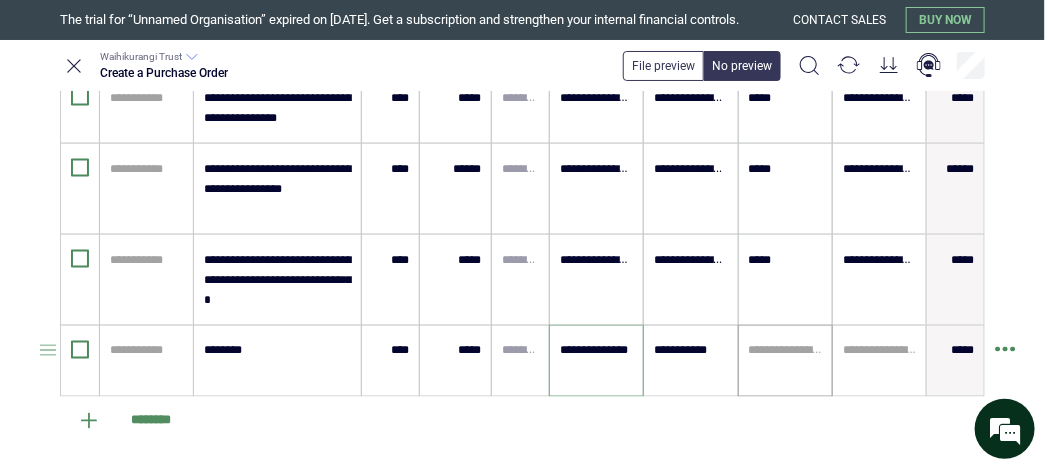 type on "**********" 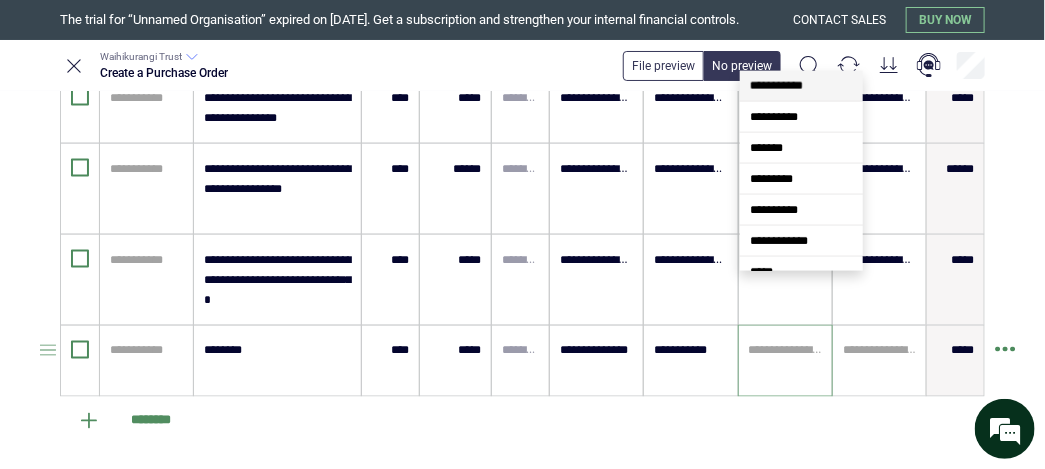 click at bounding box center (785, 351) 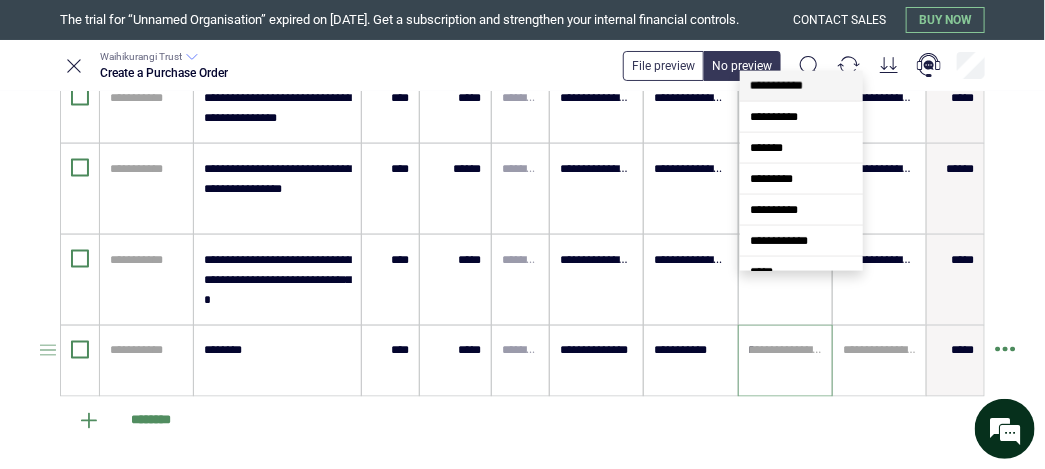 scroll, scrollTop: 0, scrollLeft: 0, axis: both 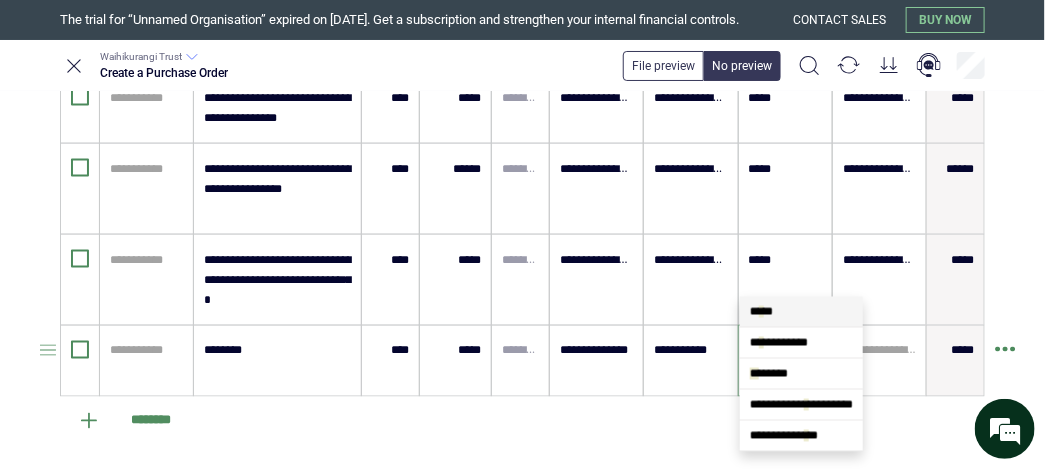 type on "**" 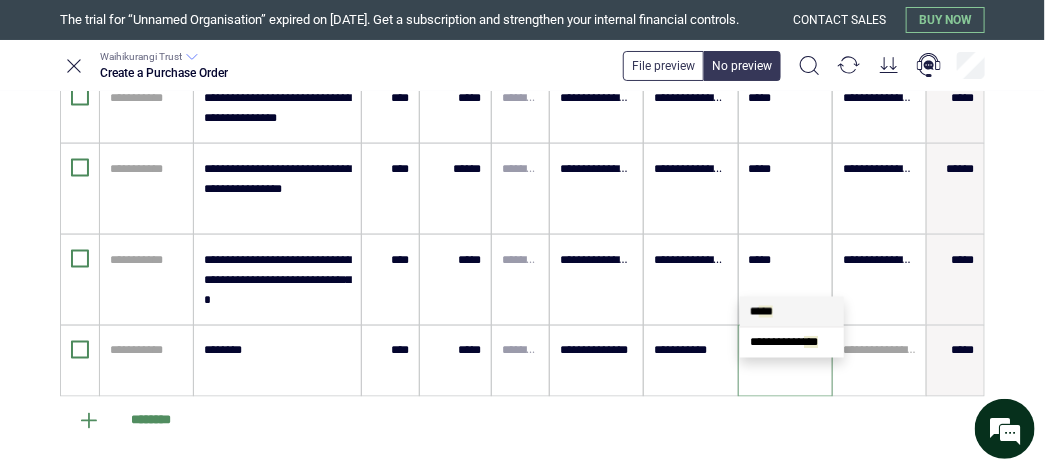 click on "* ** *" at bounding box center [761, 312] 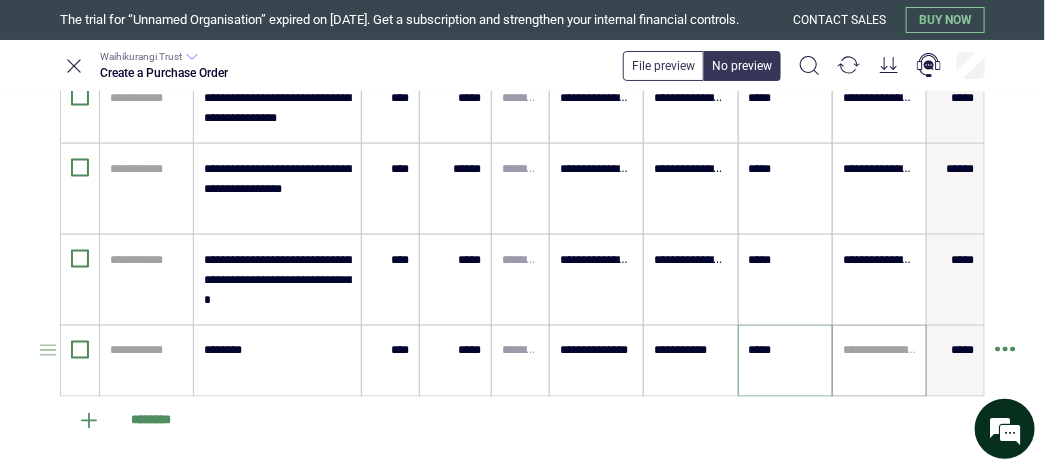 type on "*****" 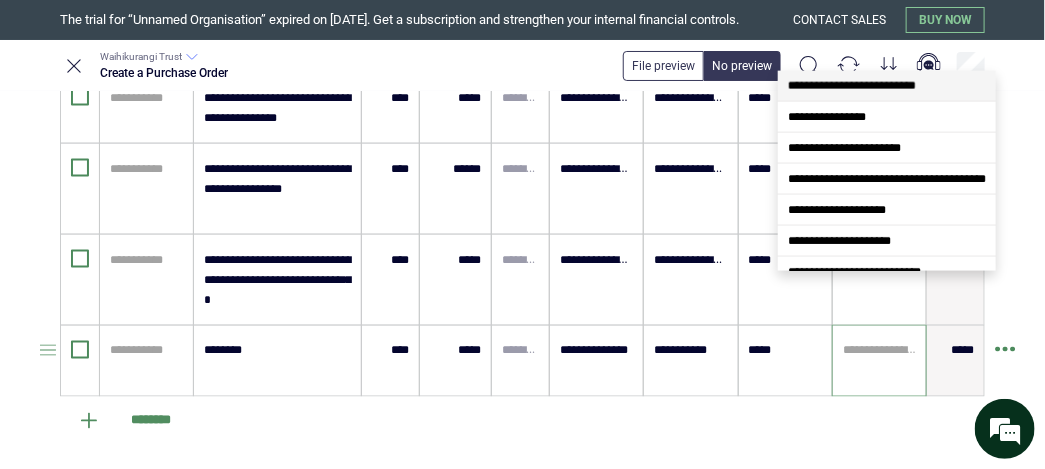 click at bounding box center [879, 351] 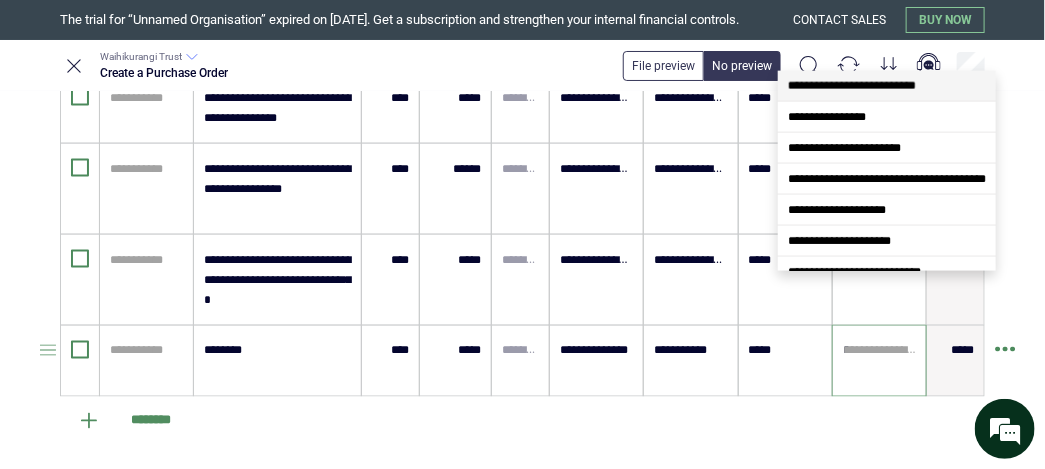 type on "**" 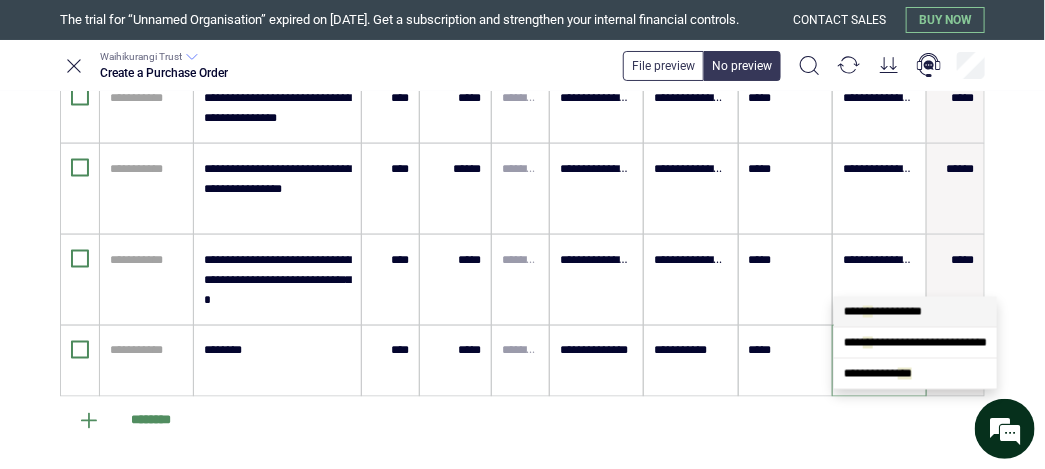 click on "**********" at bounding box center [883, 312] 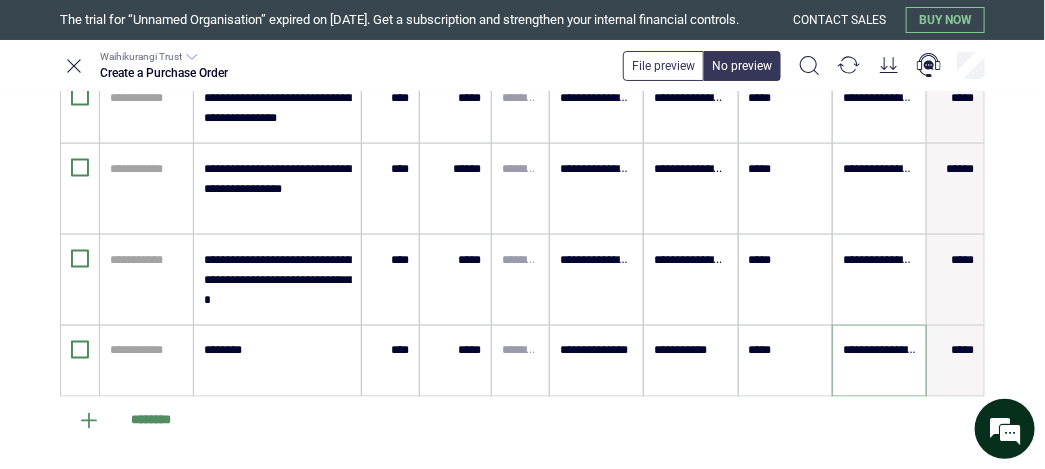 type on "**********" 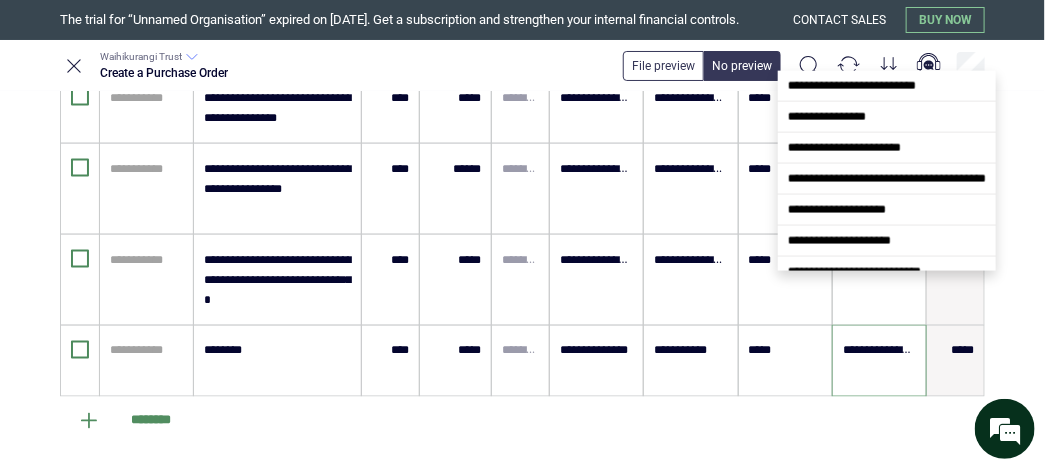 scroll, scrollTop: 1249, scrollLeft: 0, axis: vertical 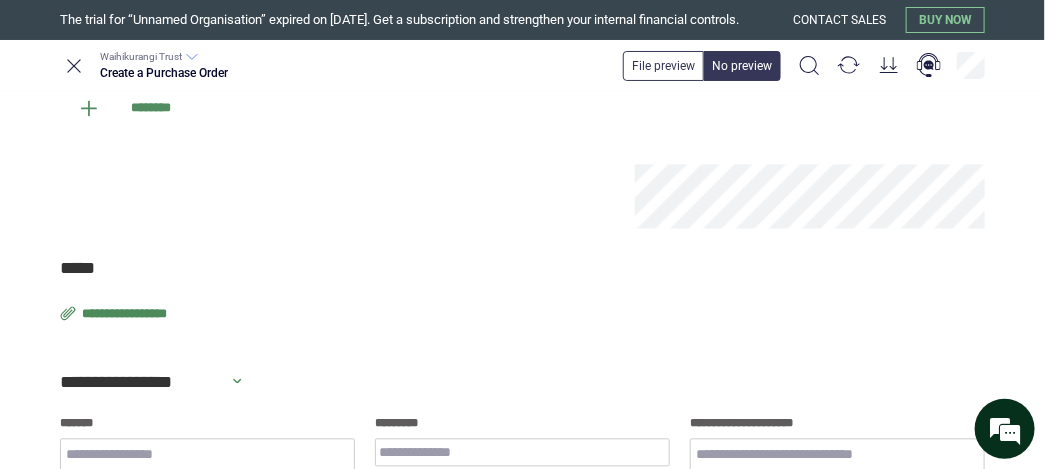 click on "**********" at bounding box center (126, 315) 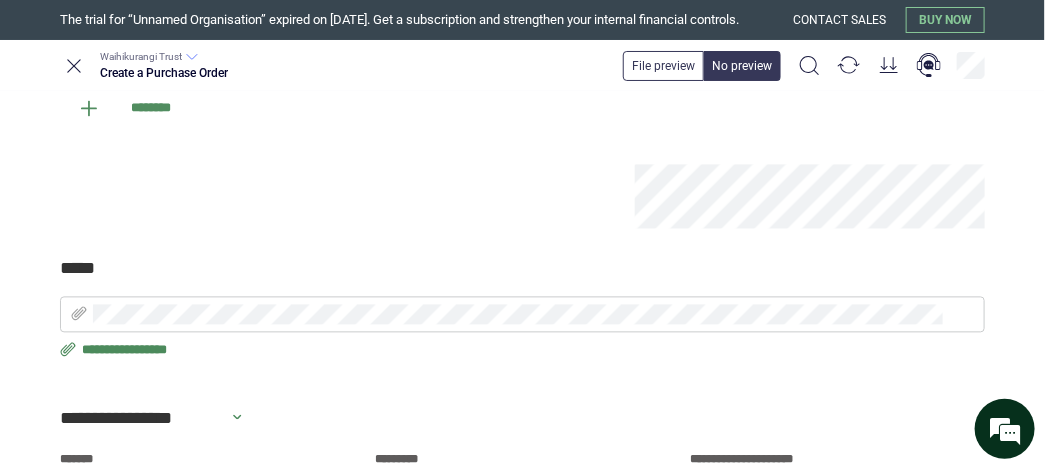 scroll, scrollTop: 1381, scrollLeft: 0, axis: vertical 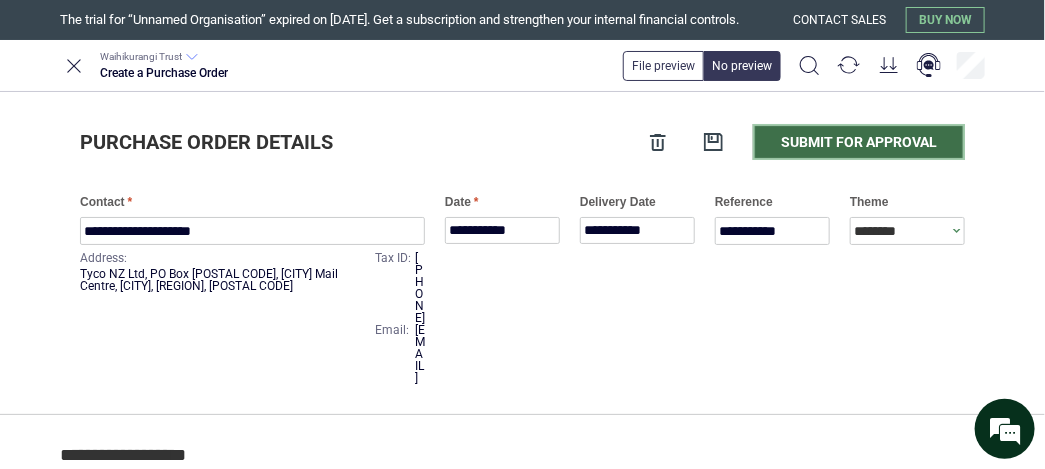 click on "Submit for approval" at bounding box center (859, 142) 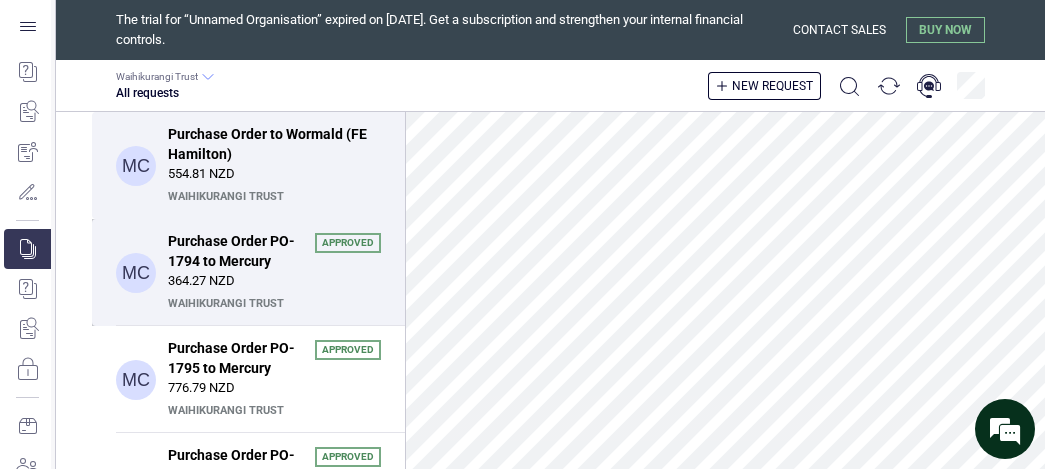 scroll, scrollTop: 0, scrollLeft: 0, axis: both 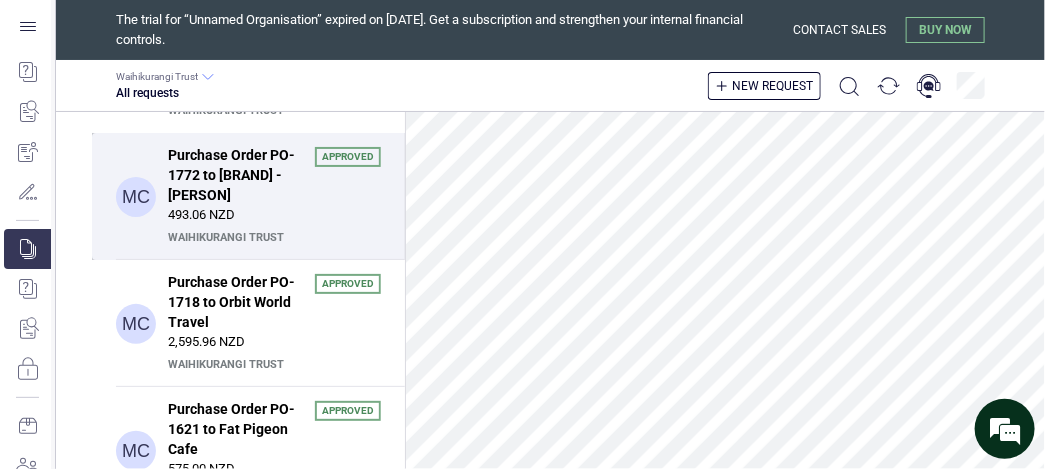 click on "493.06 NZD" at bounding box center [274, 215] 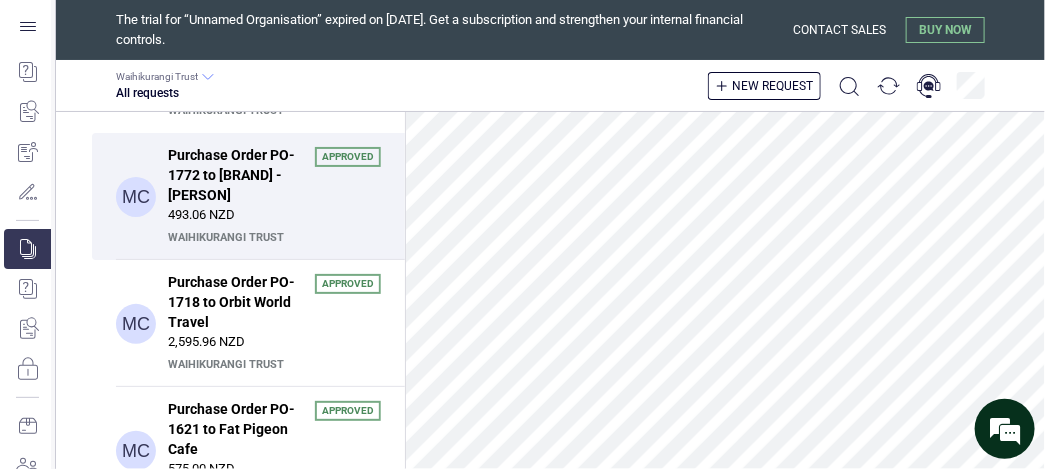 scroll, scrollTop: 624, scrollLeft: 0, axis: vertical 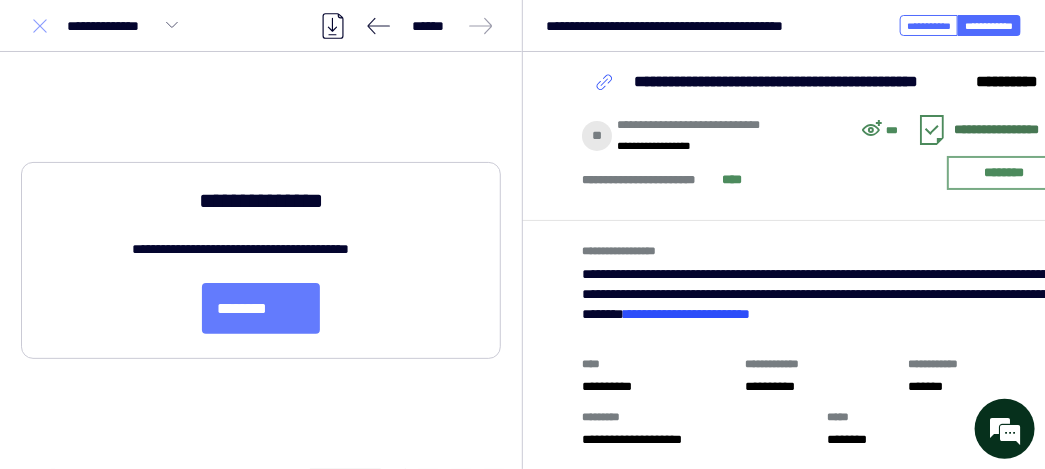 click 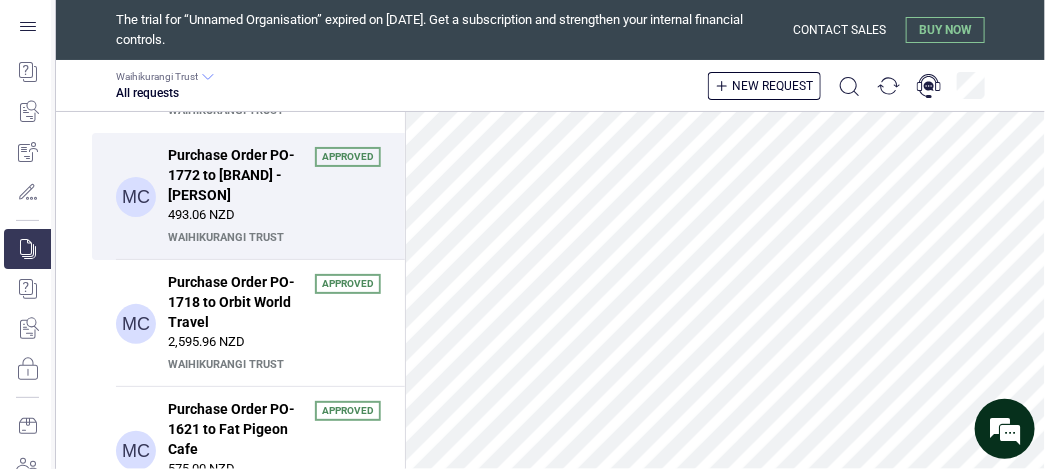 scroll, scrollTop: 0, scrollLeft: 0, axis: both 